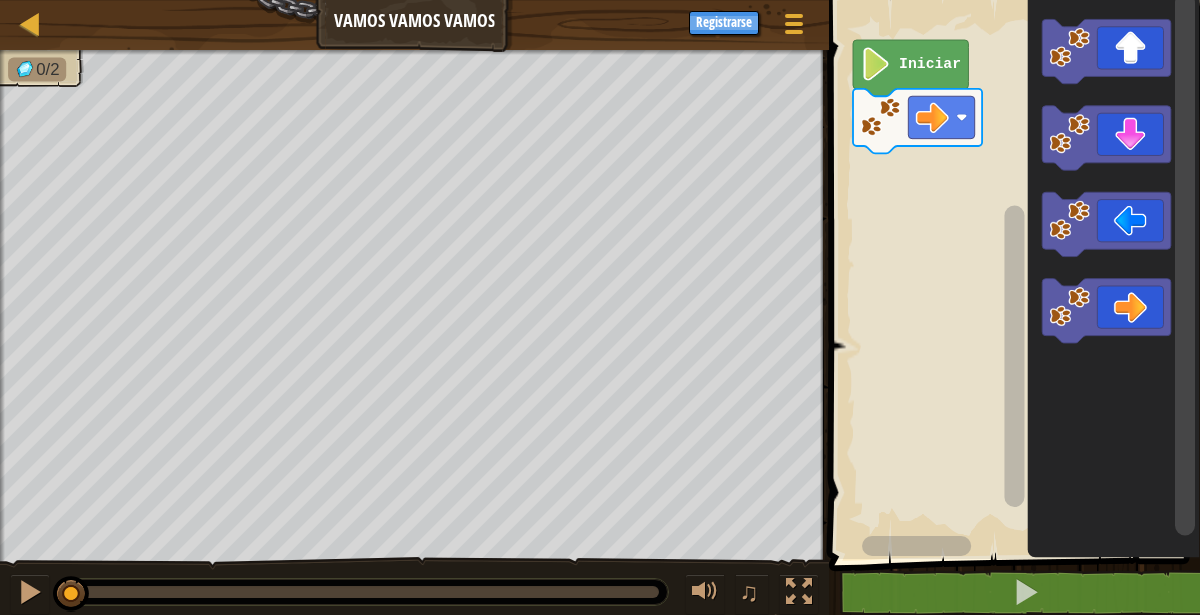 scroll, scrollTop: 0, scrollLeft: 0, axis: both 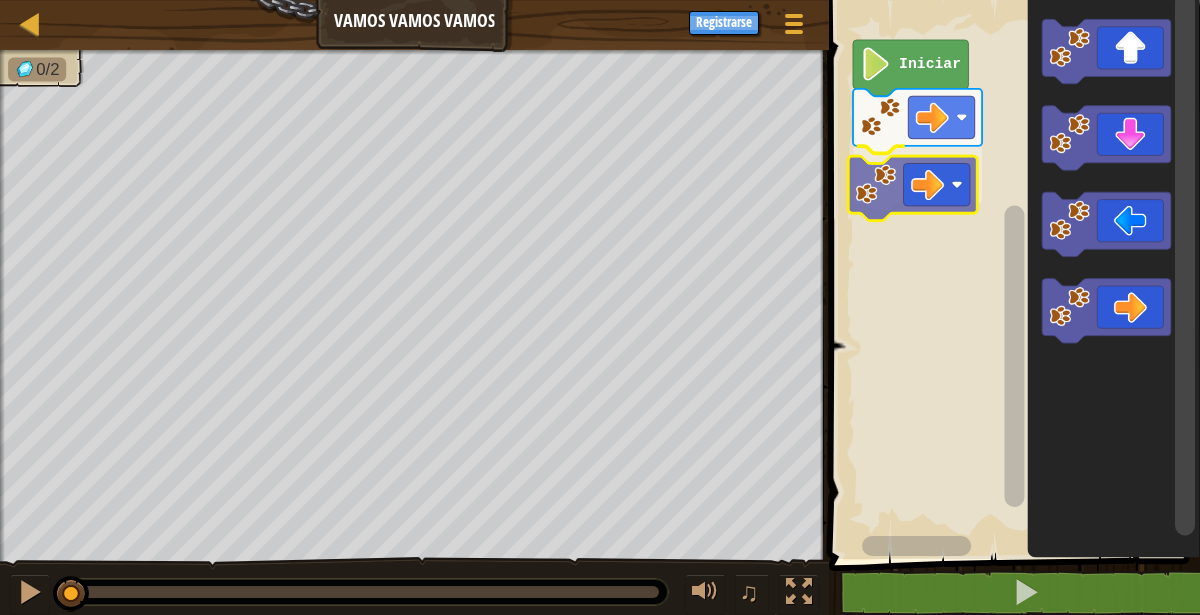 click on "Iniciar" at bounding box center [1011, 274] 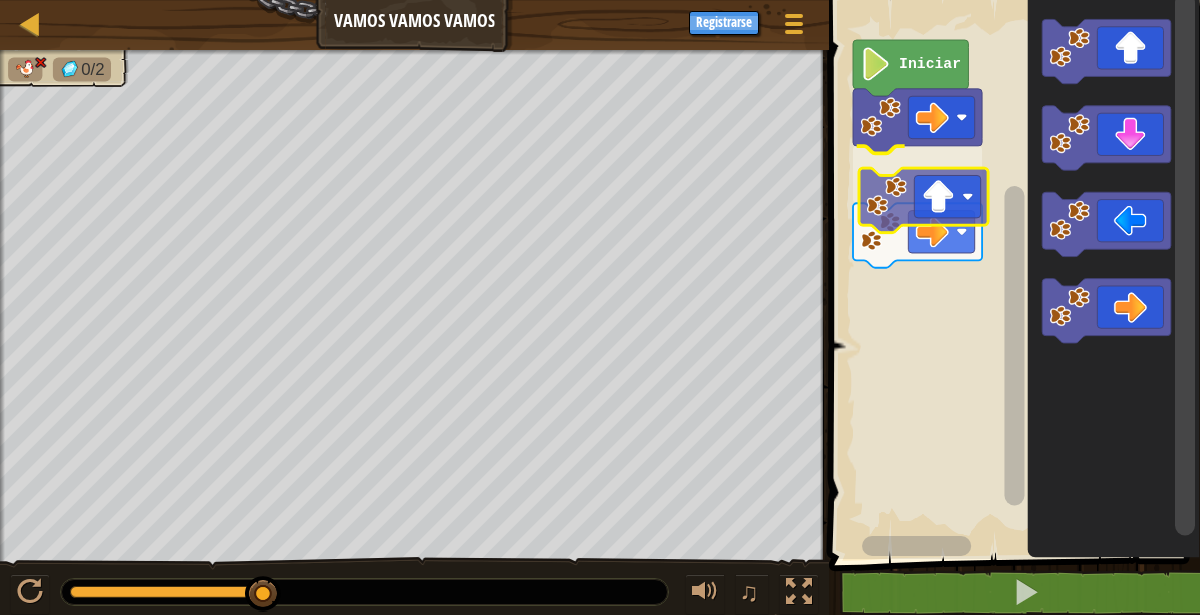 click on "Iniciar" at bounding box center [1011, 274] 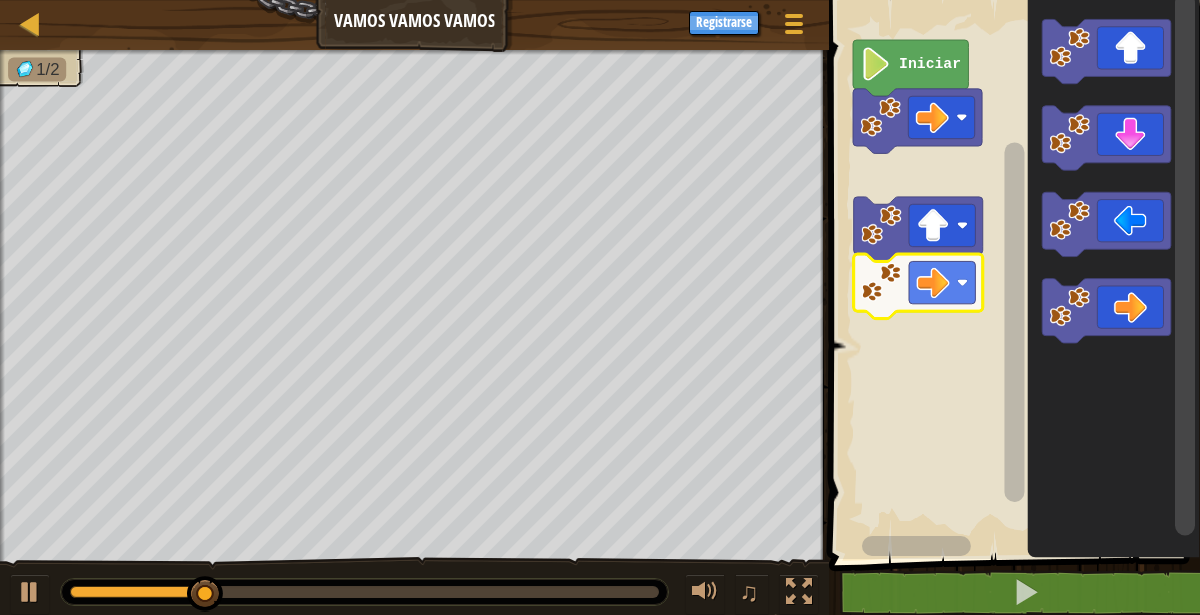 click 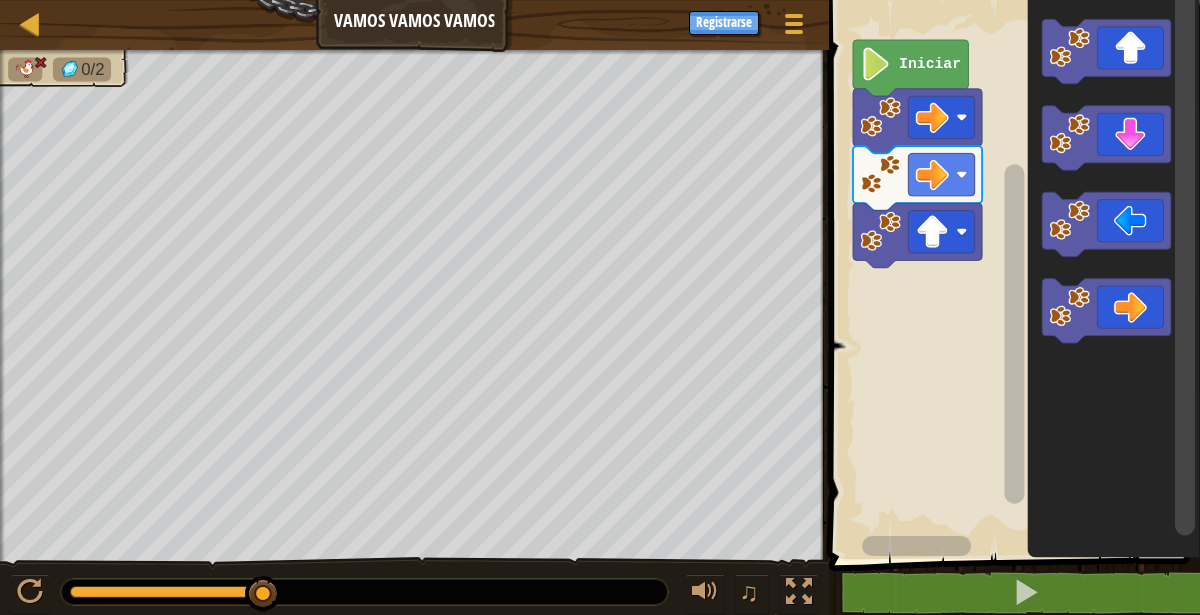 click 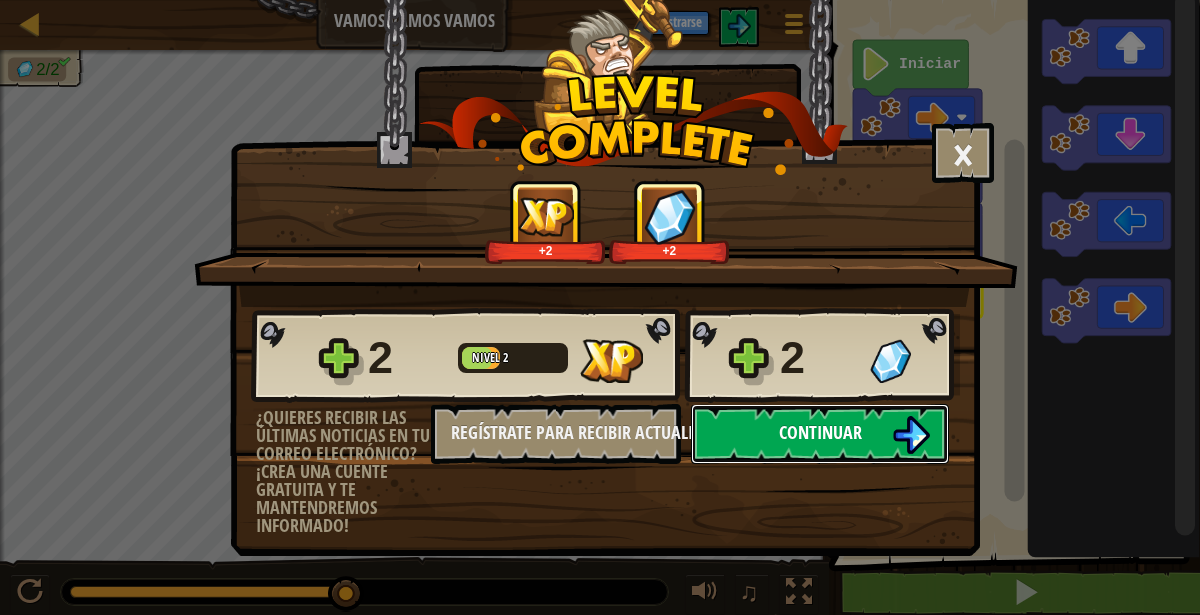 click on "Continuar" at bounding box center (820, 432) 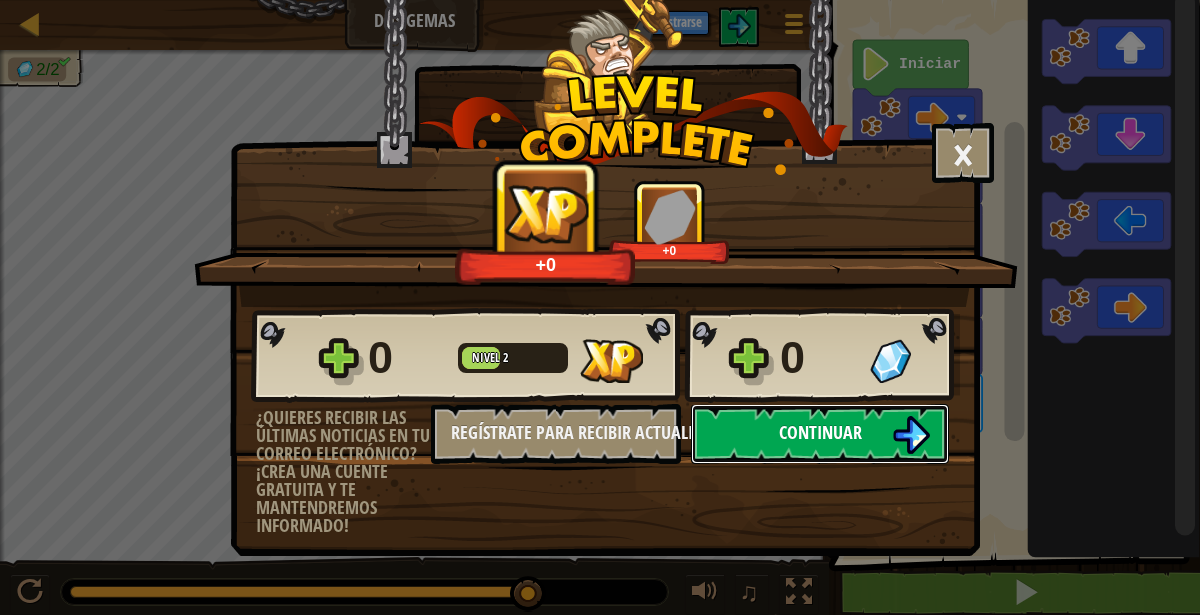 click on "Continuar" at bounding box center [820, 432] 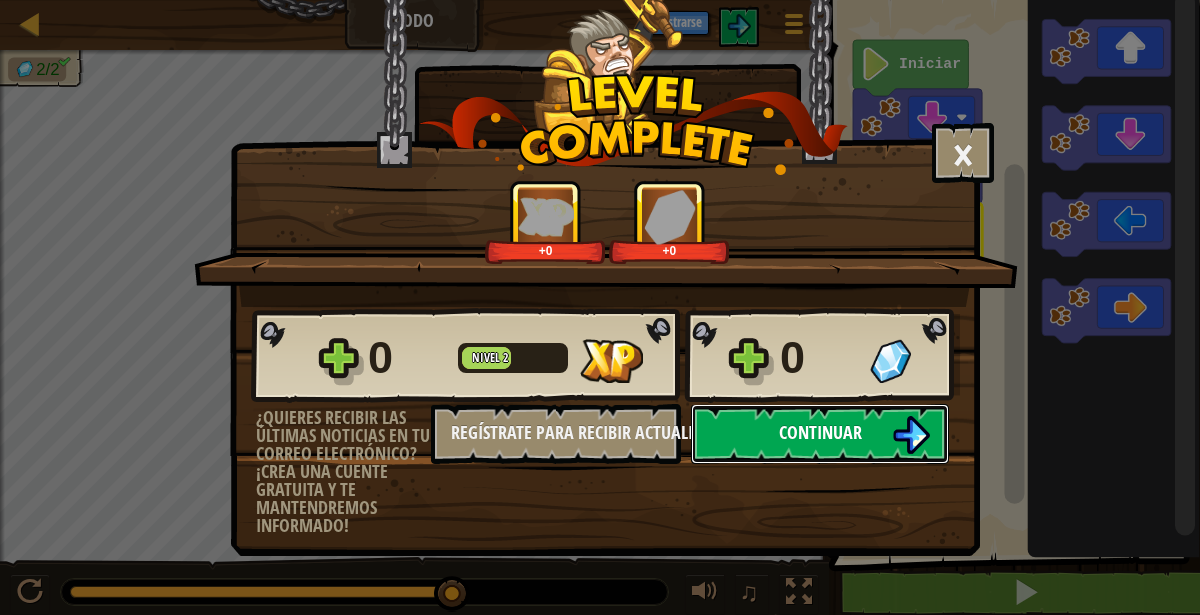 click on "Continuar" at bounding box center (820, 432) 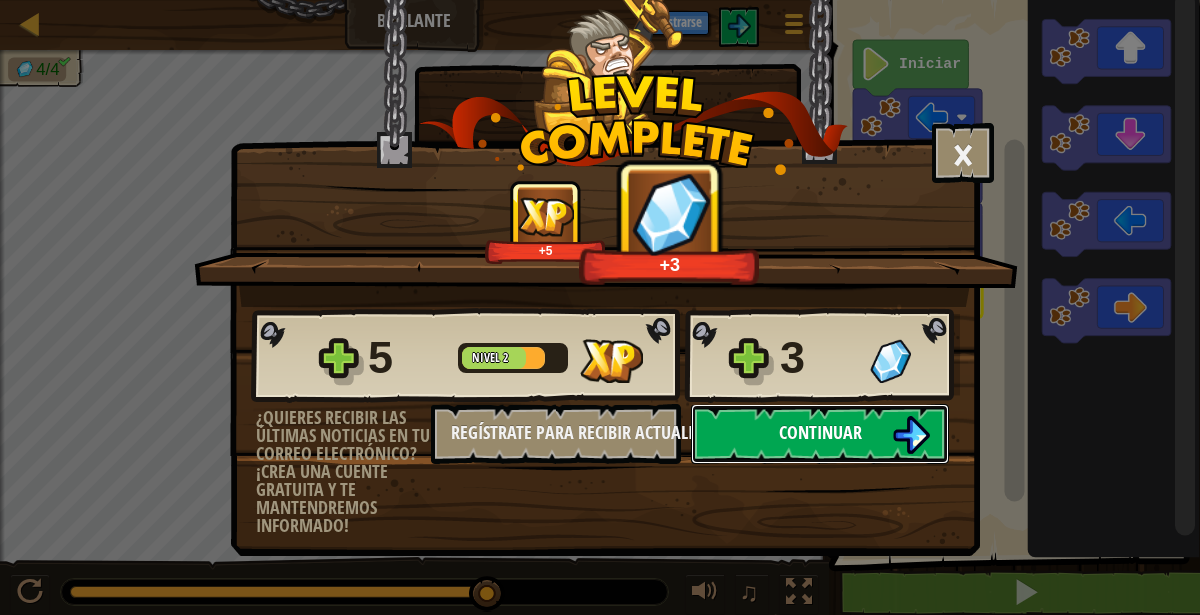 click on "Continuar" at bounding box center [820, 434] 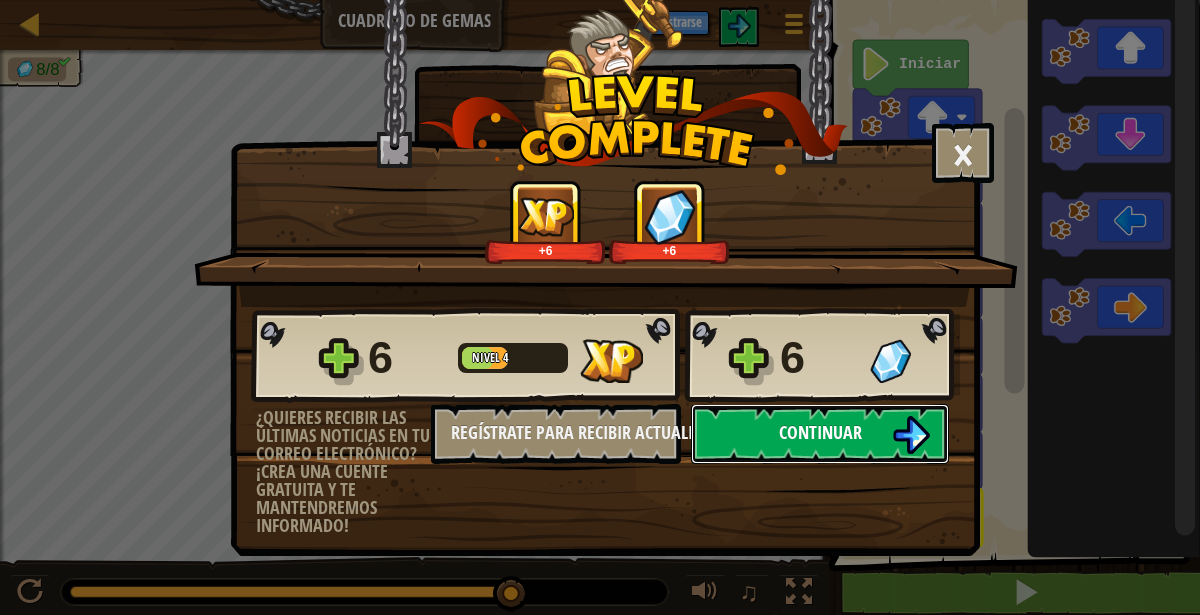 click on "Continuar" at bounding box center [820, 432] 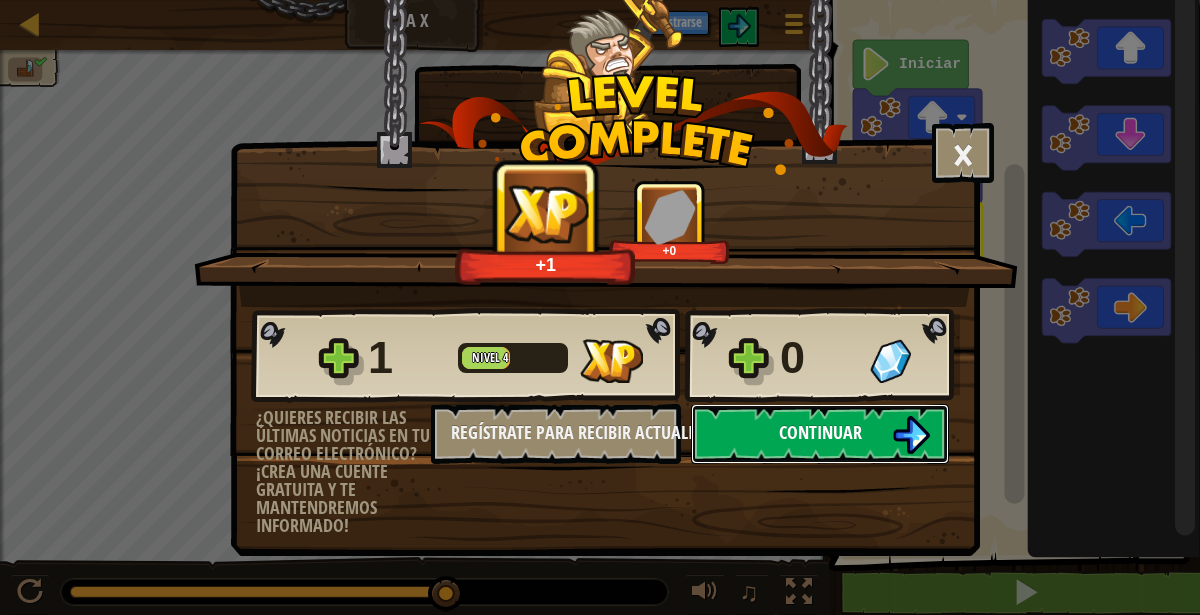 click on "Continuar" at bounding box center [820, 434] 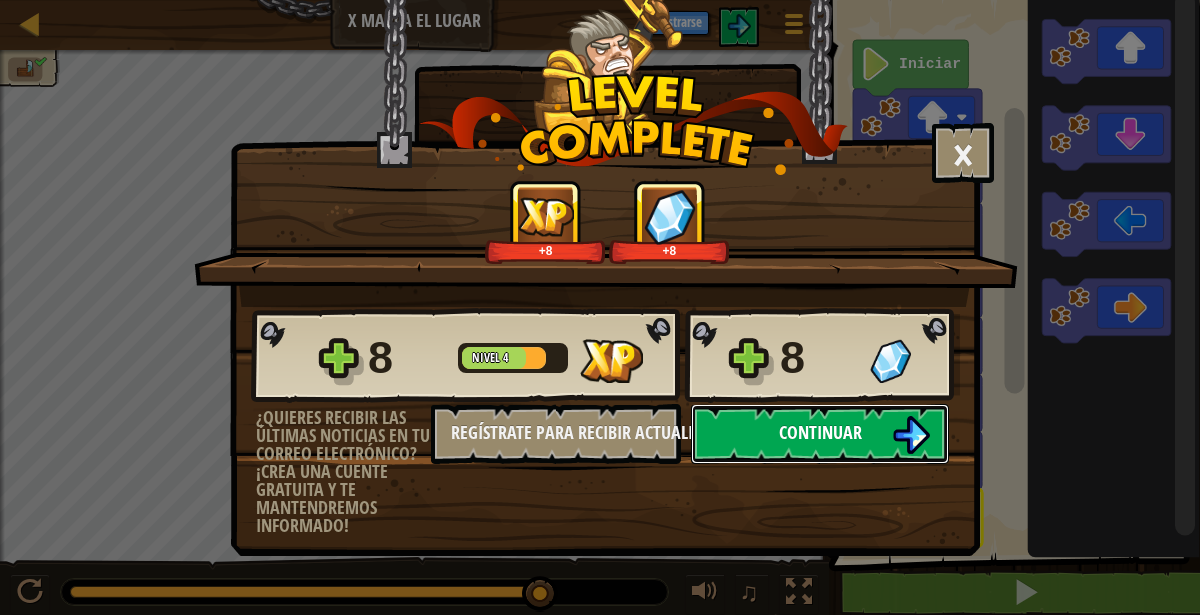 click on "Continuar" at bounding box center (820, 432) 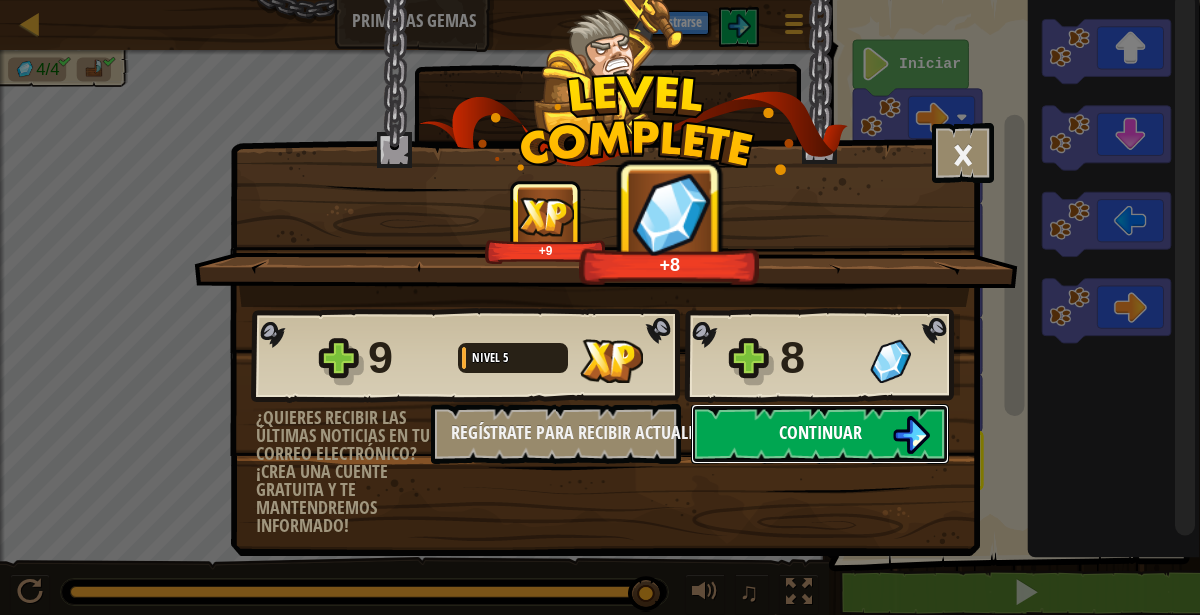 click on "Continuar" at bounding box center (820, 432) 